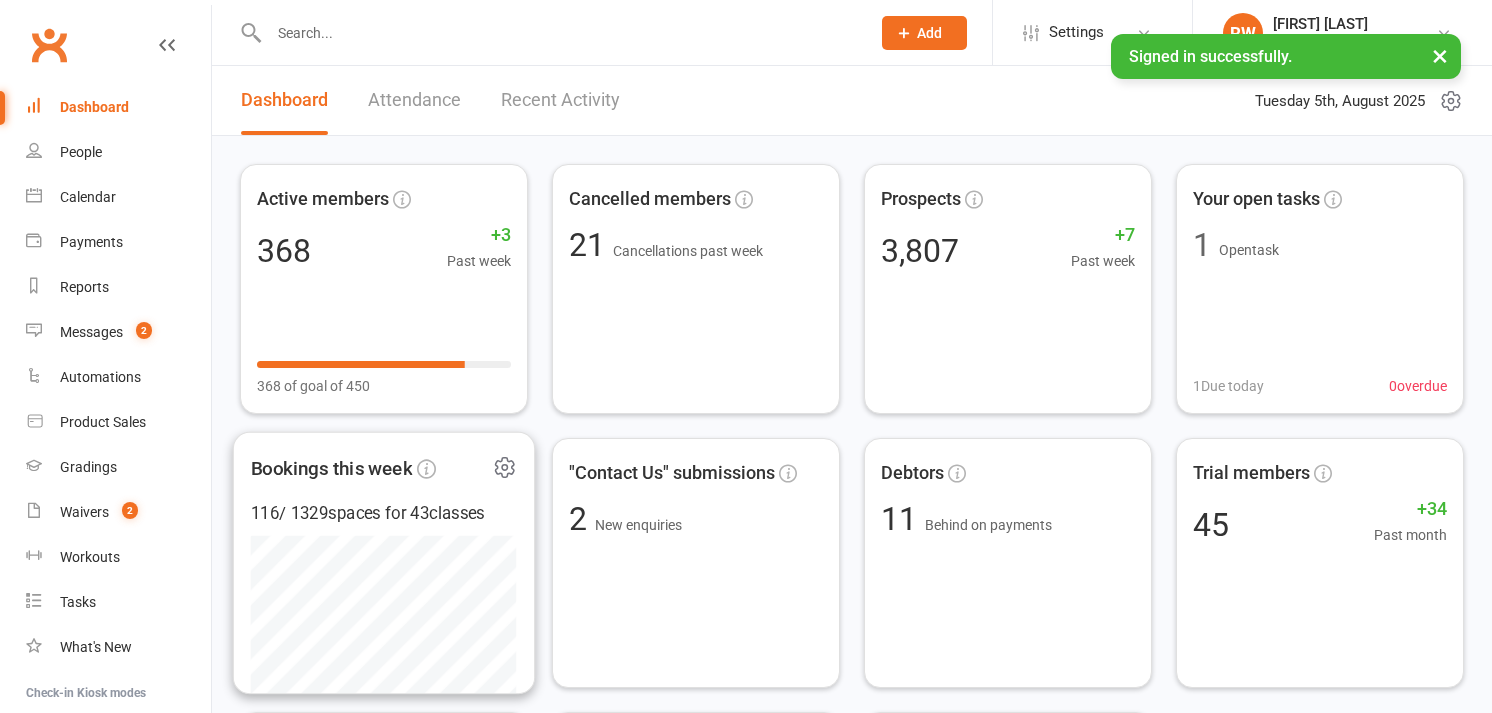 scroll, scrollTop: 0, scrollLeft: 0, axis: both 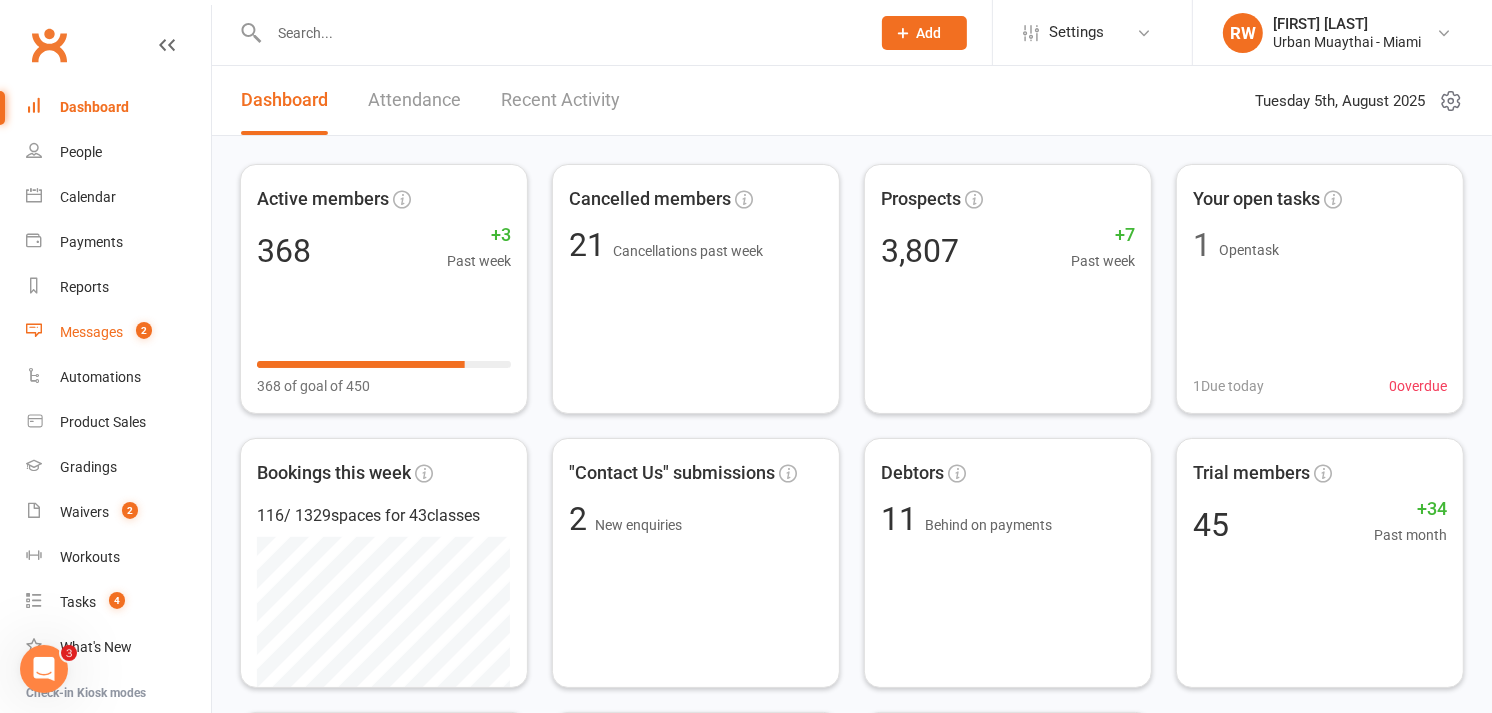 click on "Messages   2" at bounding box center (118, 332) 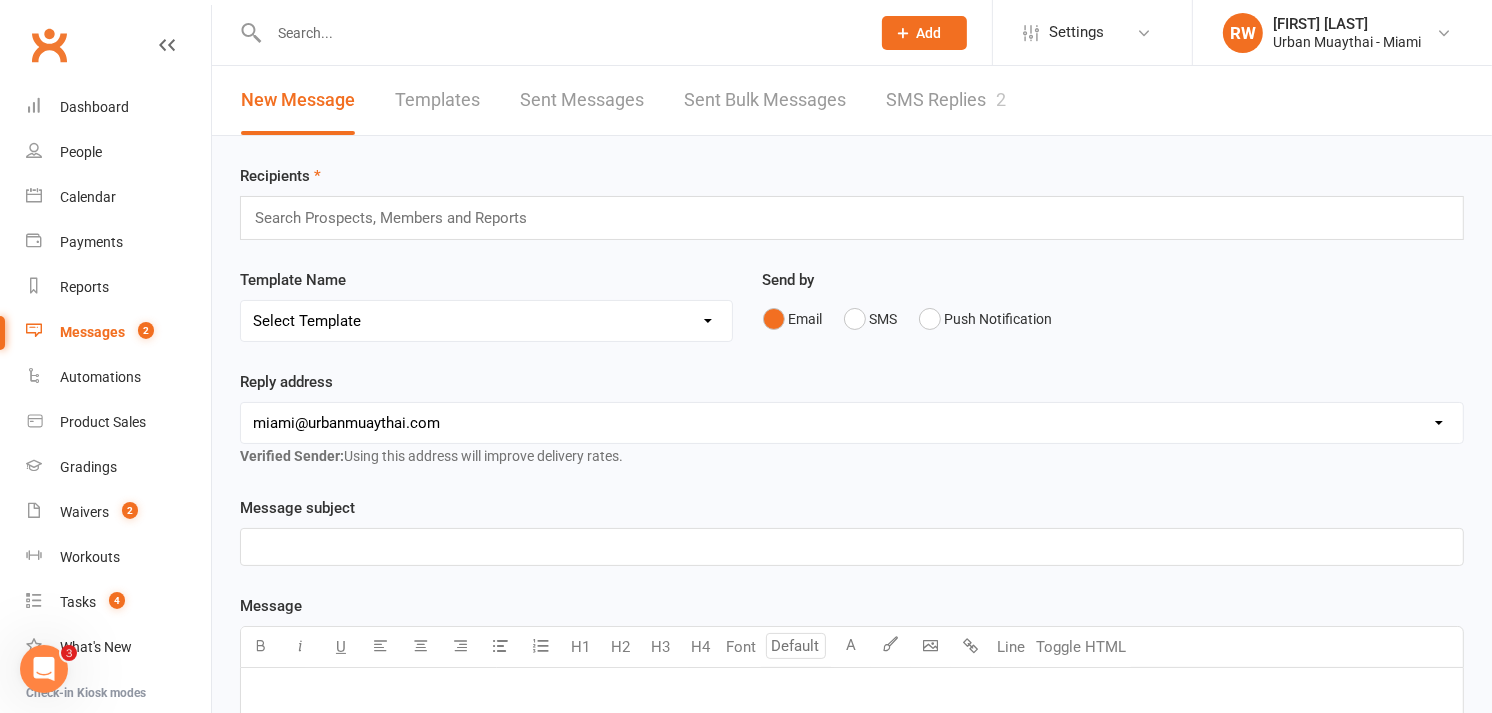 click on "SMS Replies  2" at bounding box center (946, 100) 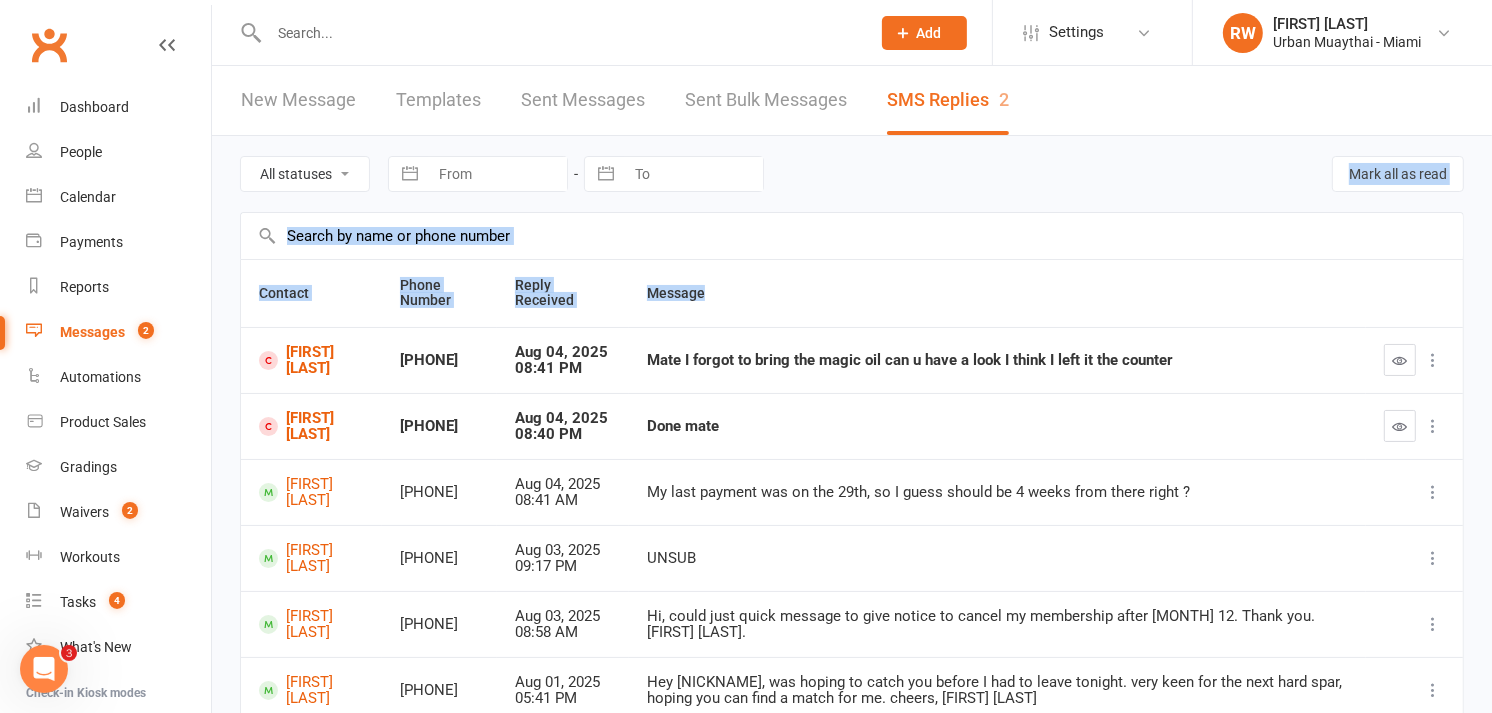 drag, startPoint x: 1006, startPoint y: 196, endPoint x: 1357, endPoint y: 313, distance: 369.98648 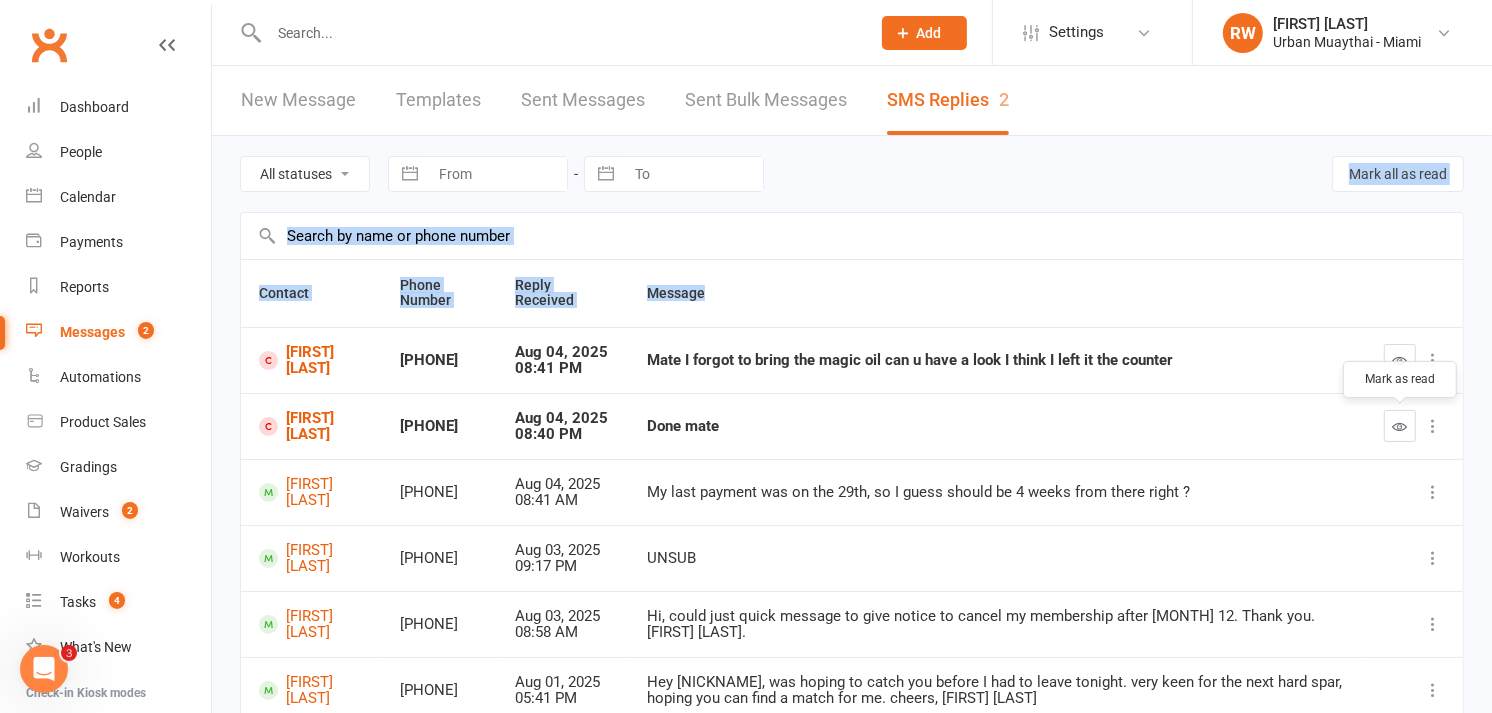 click at bounding box center [1400, 426] 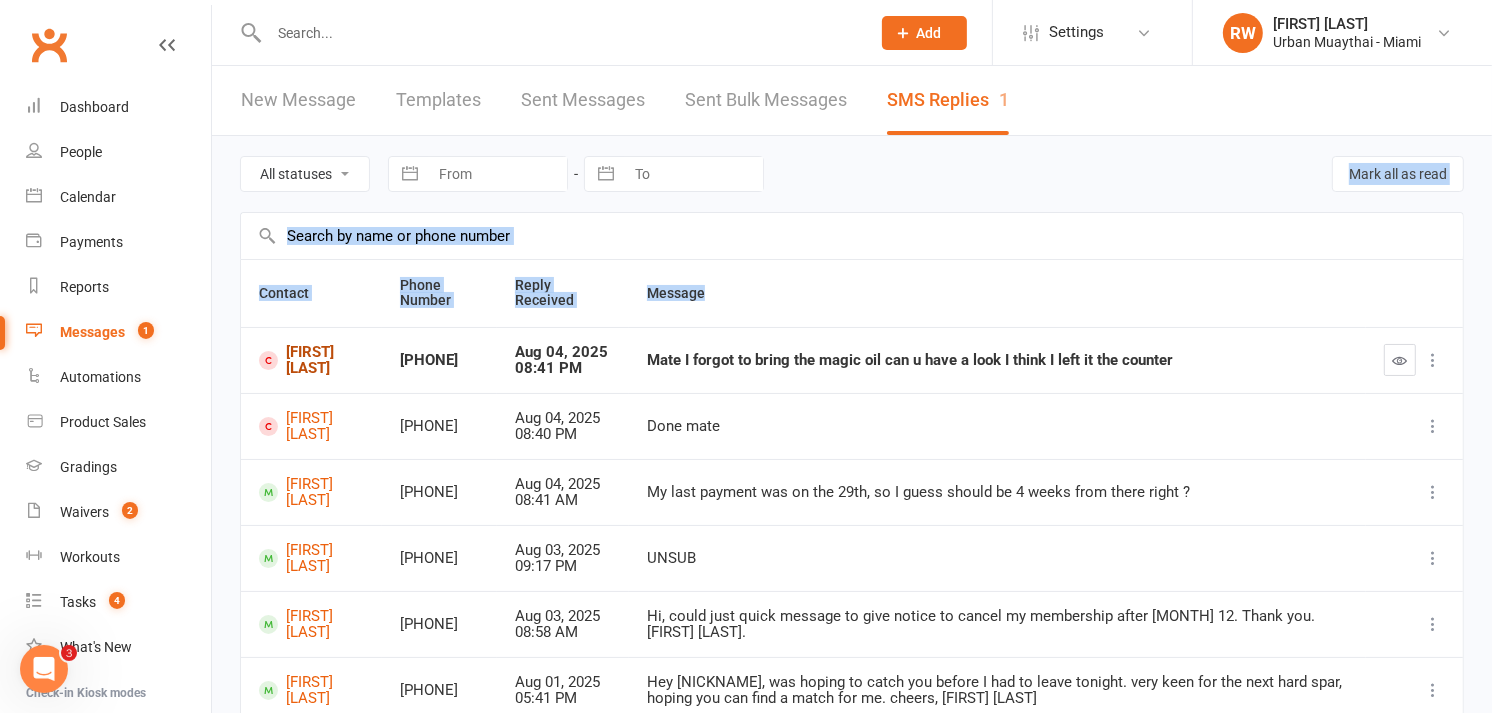 click on "[FIRST] [LAST]" at bounding box center [311, 360] 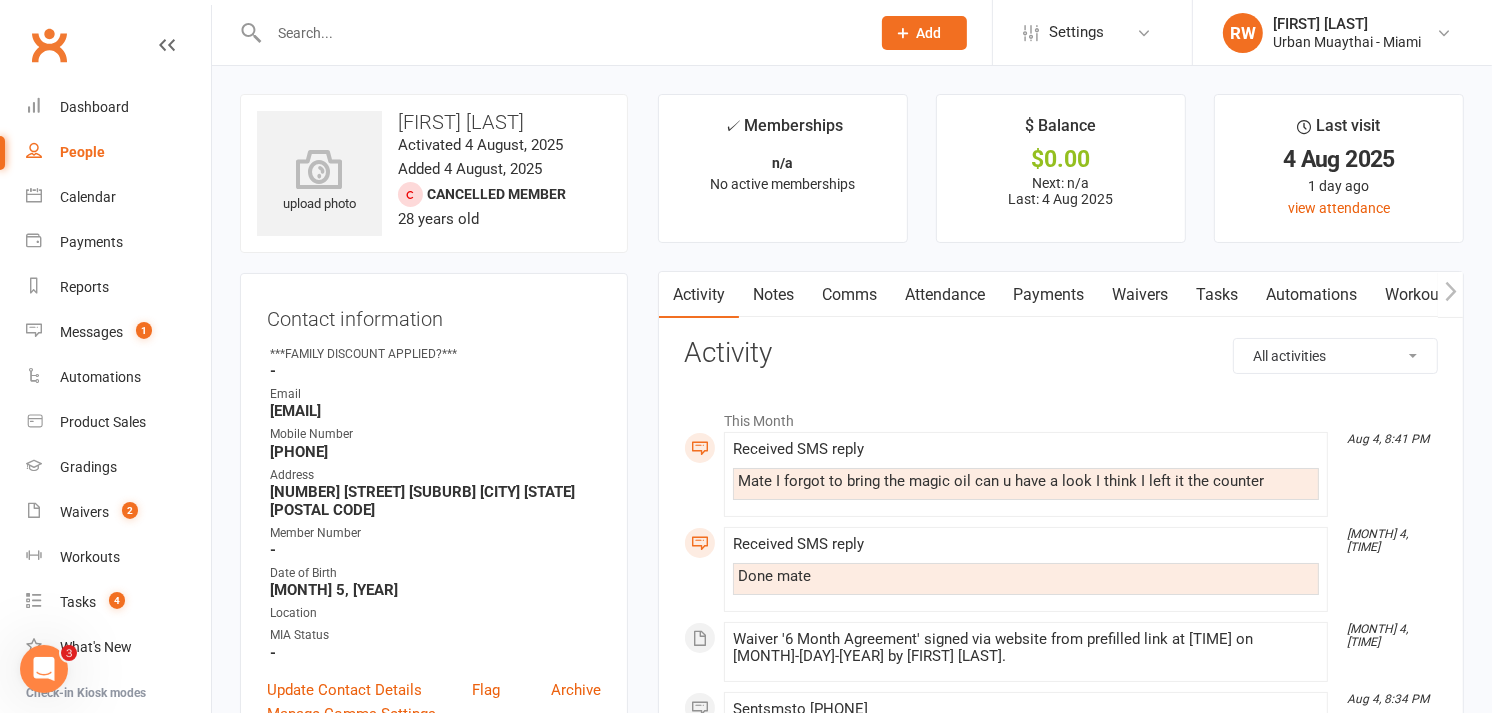 click on "Comms" at bounding box center [849, 295] 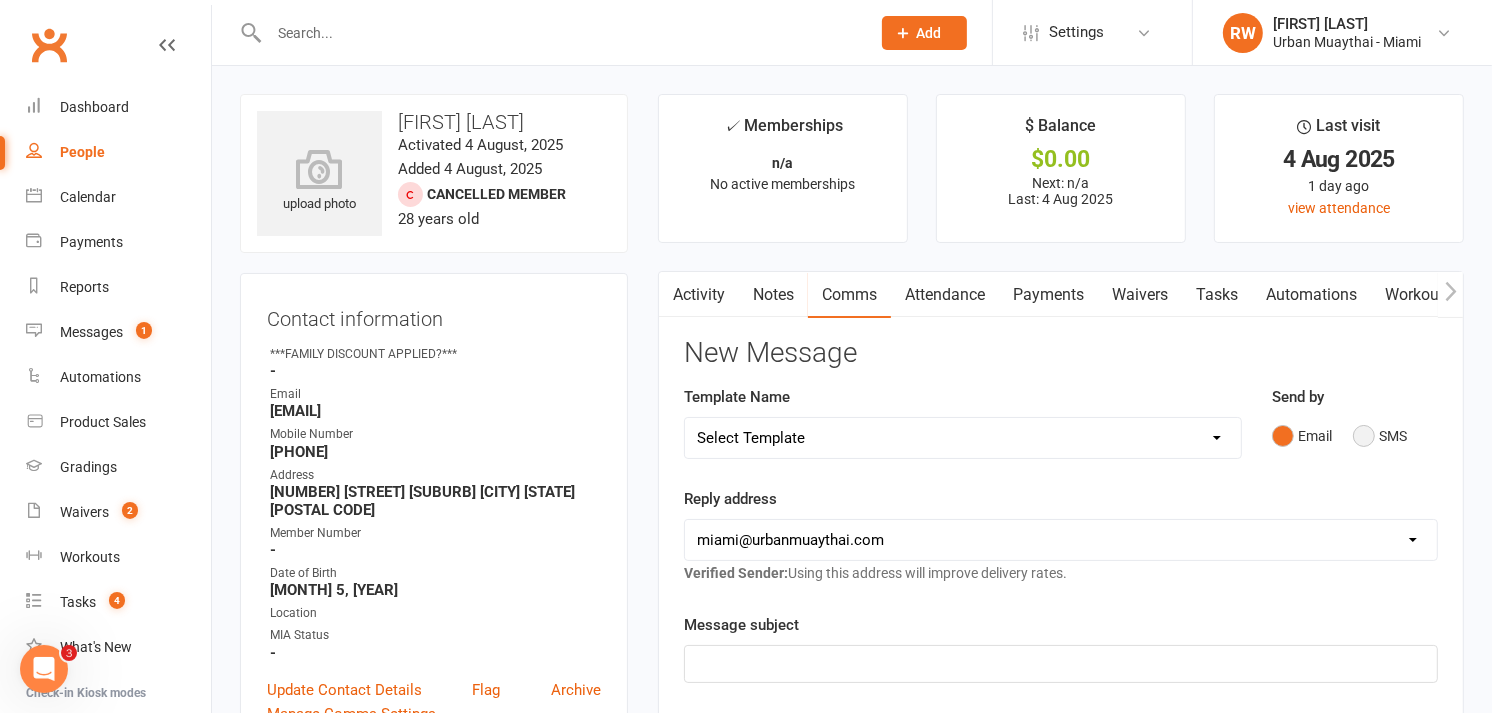click on "SMS" at bounding box center (1380, 436) 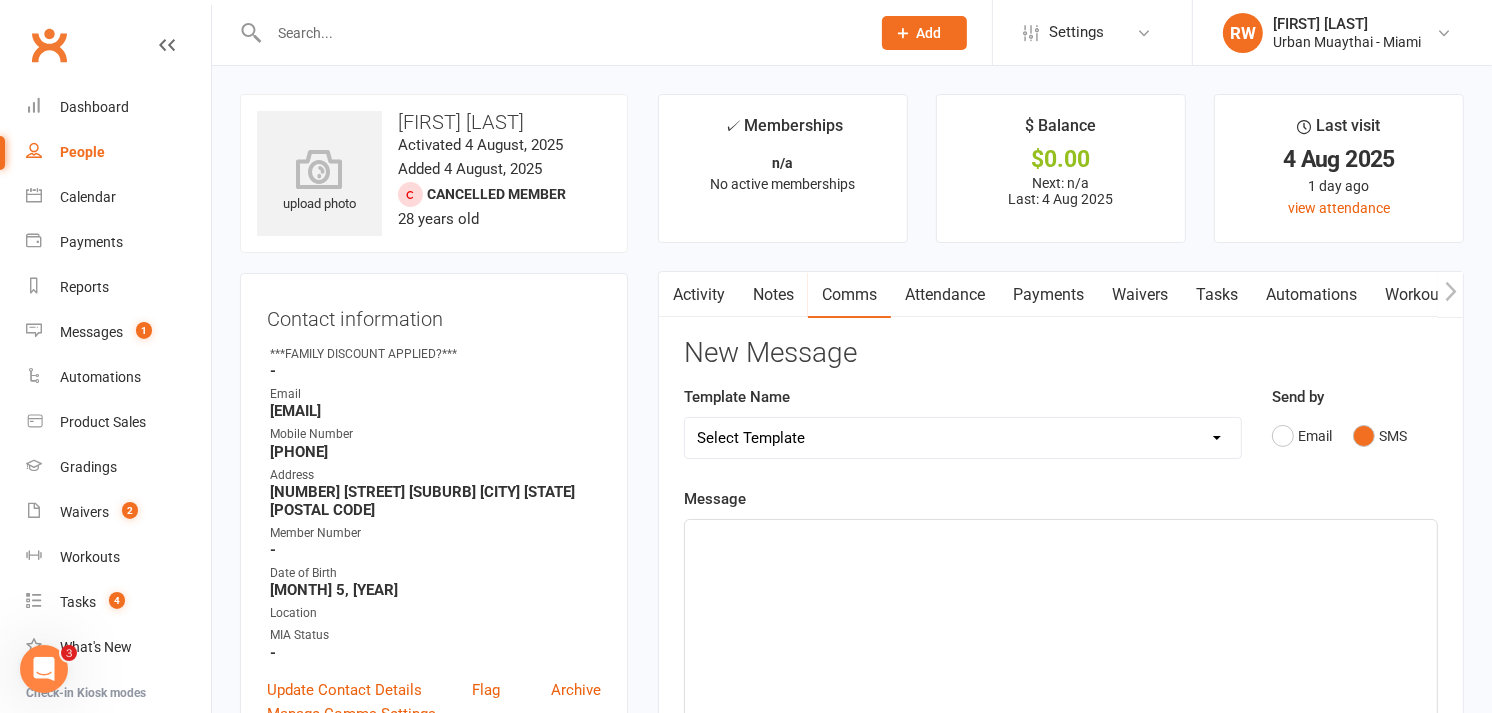 click on "﻿" 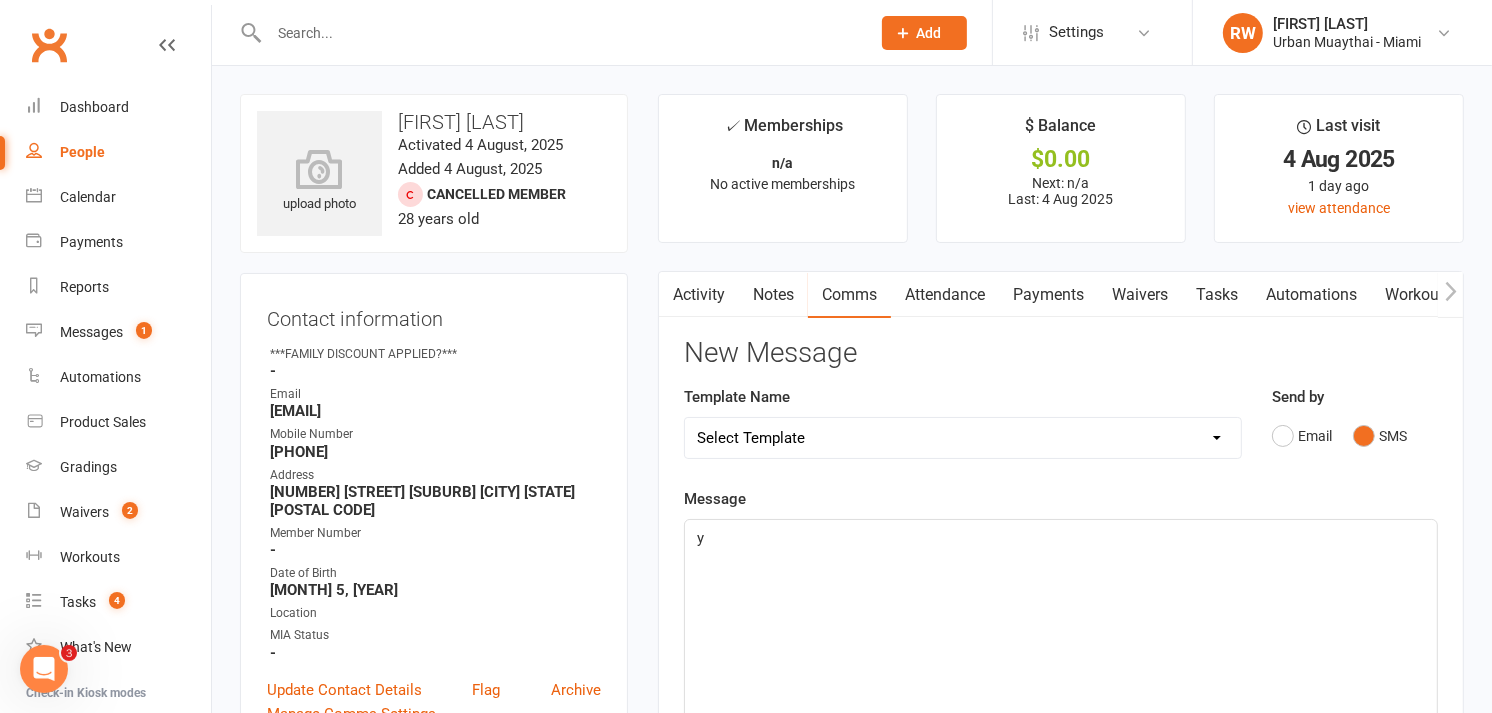 type 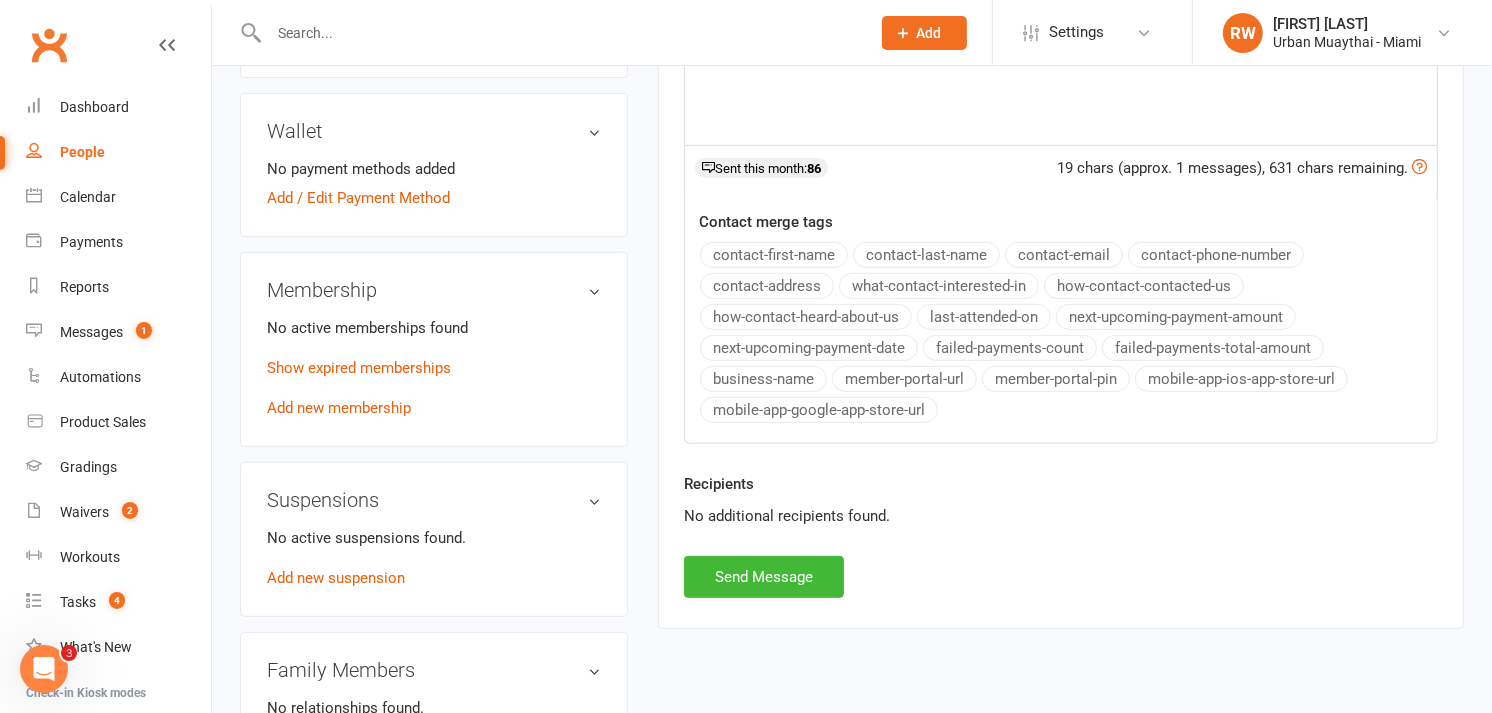 scroll, scrollTop: 676, scrollLeft: 0, axis: vertical 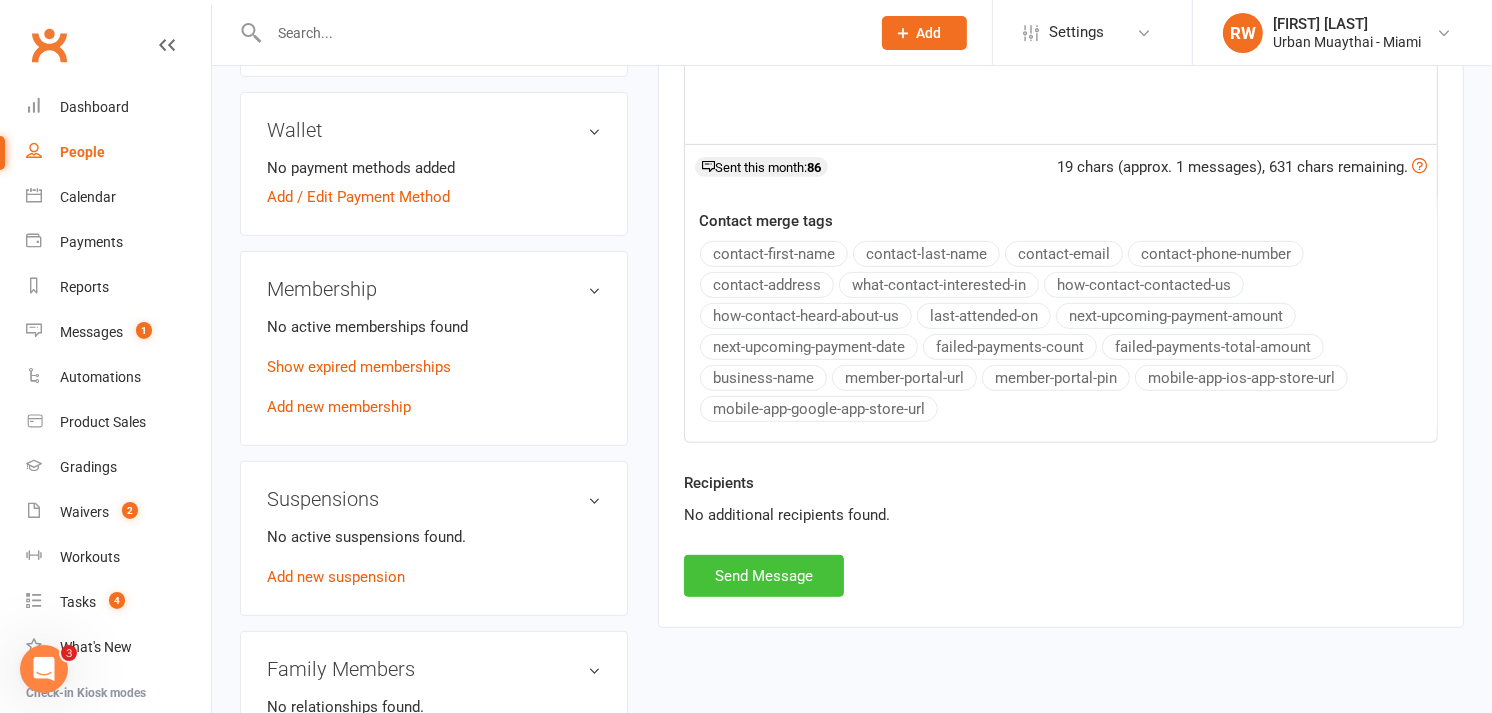 click on "Send Message" at bounding box center (764, 576) 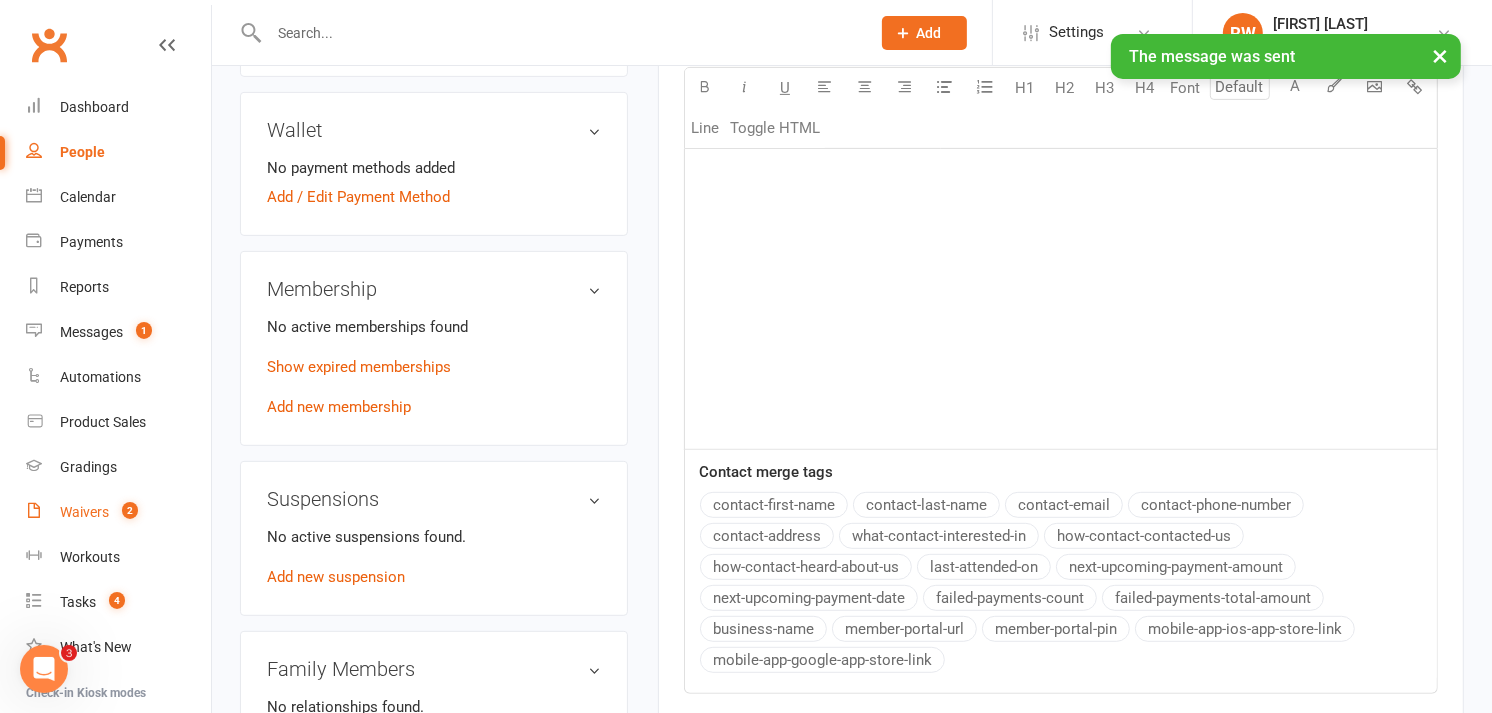 click on "Waivers" at bounding box center [84, 512] 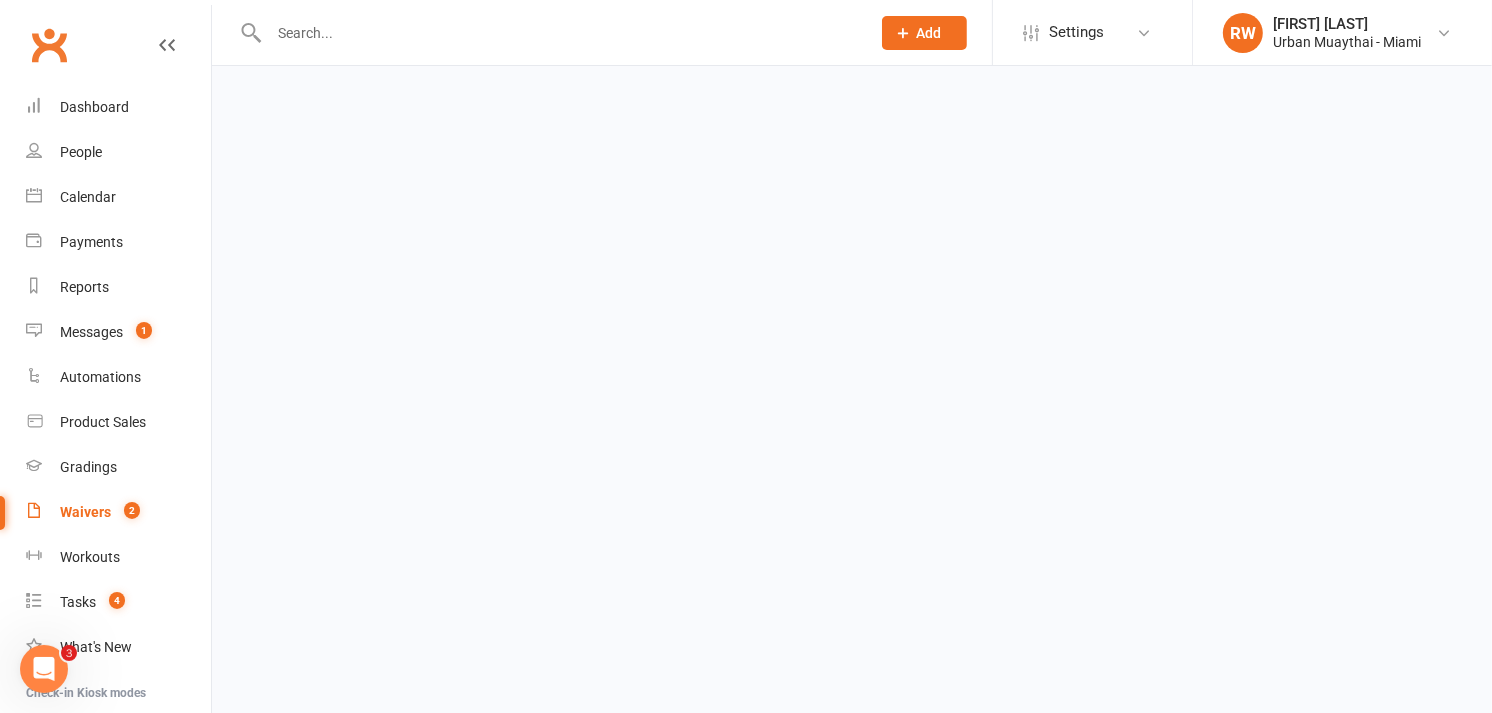 scroll, scrollTop: 0, scrollLeft: 0, axis: both 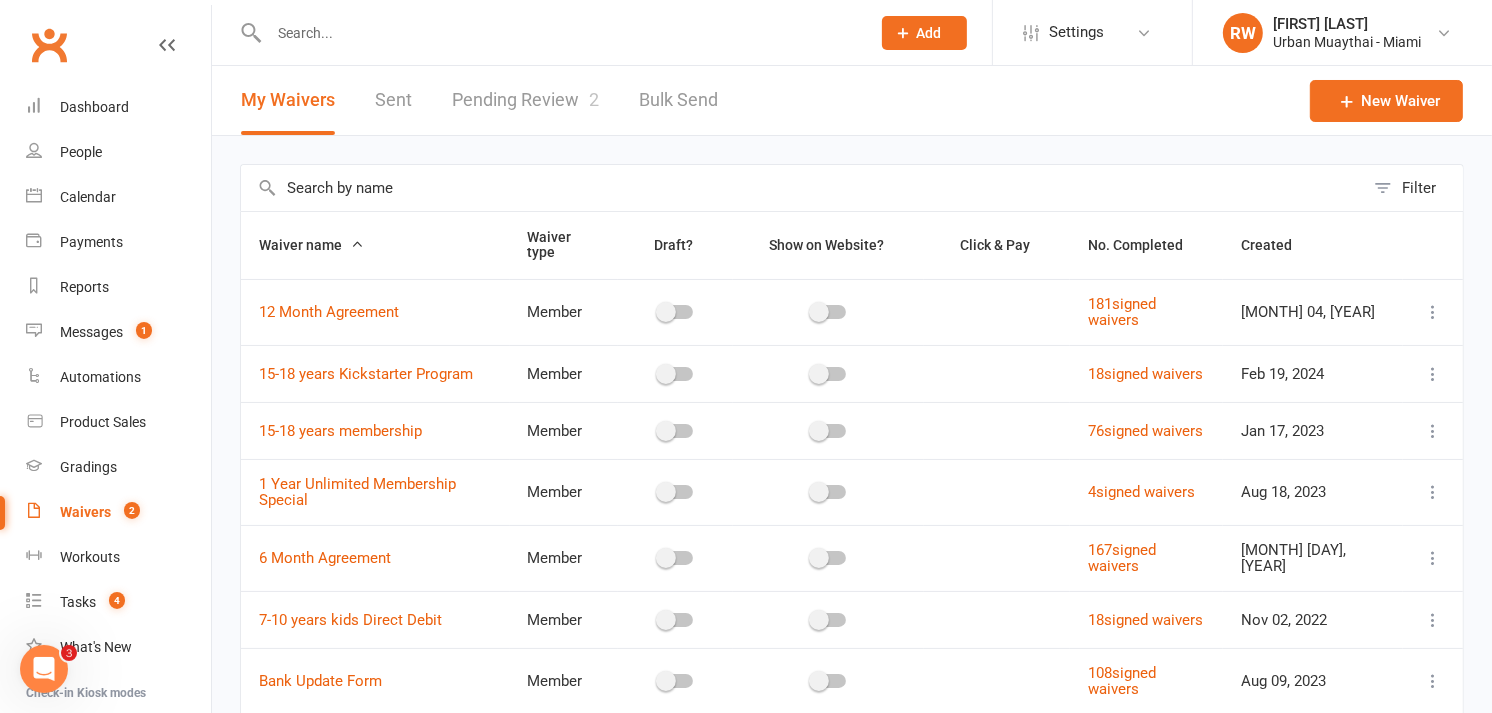 click on "Pending Review 2" at bounding box center (525, 100) 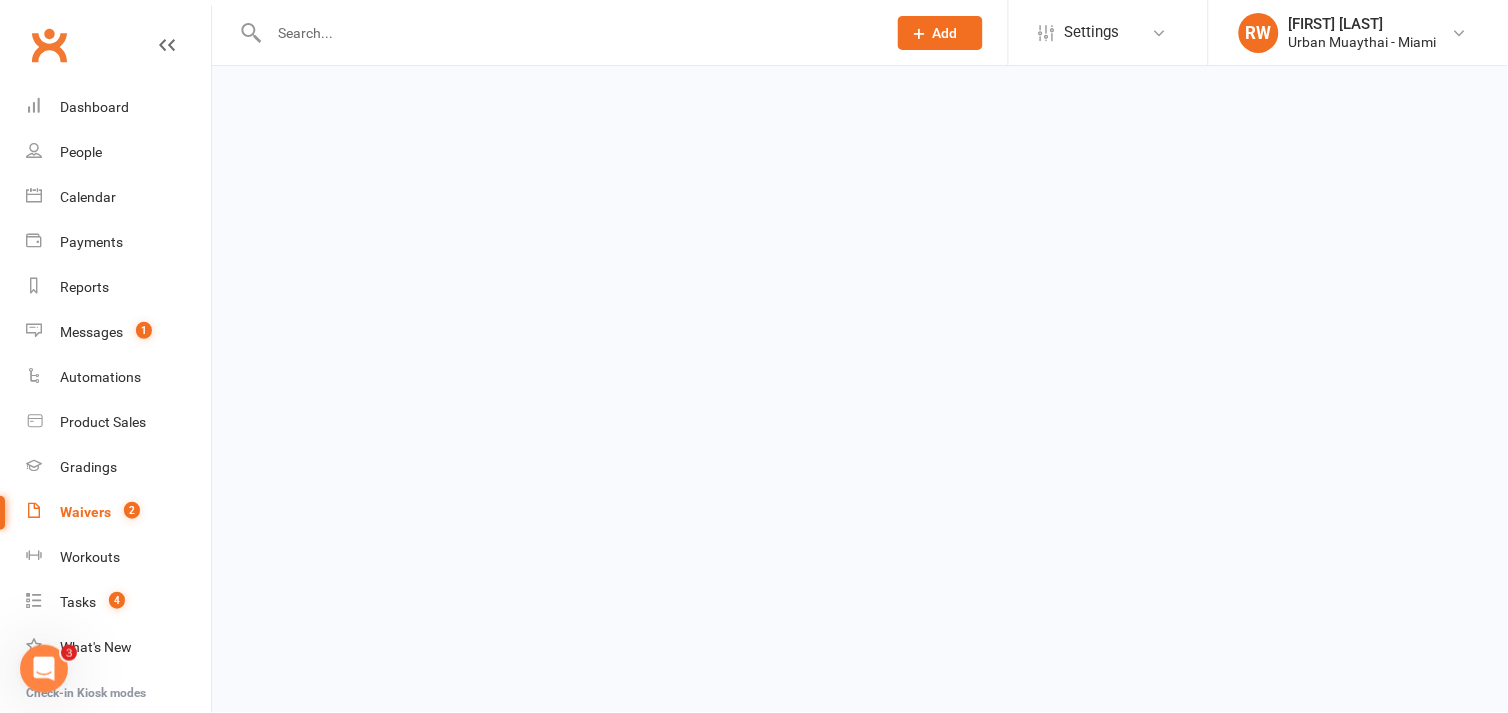 select on "25" 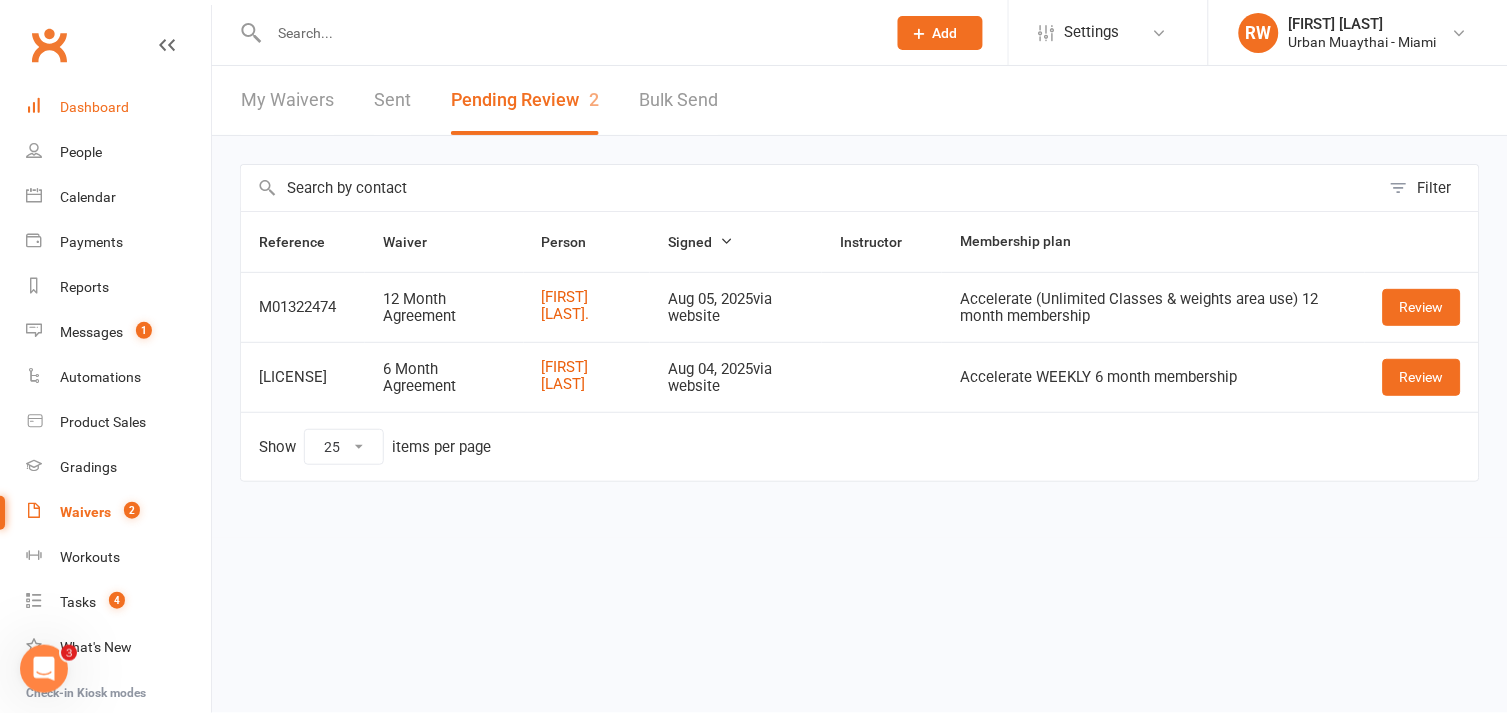 click on "Dashboard" at bounding box center [94, 107] 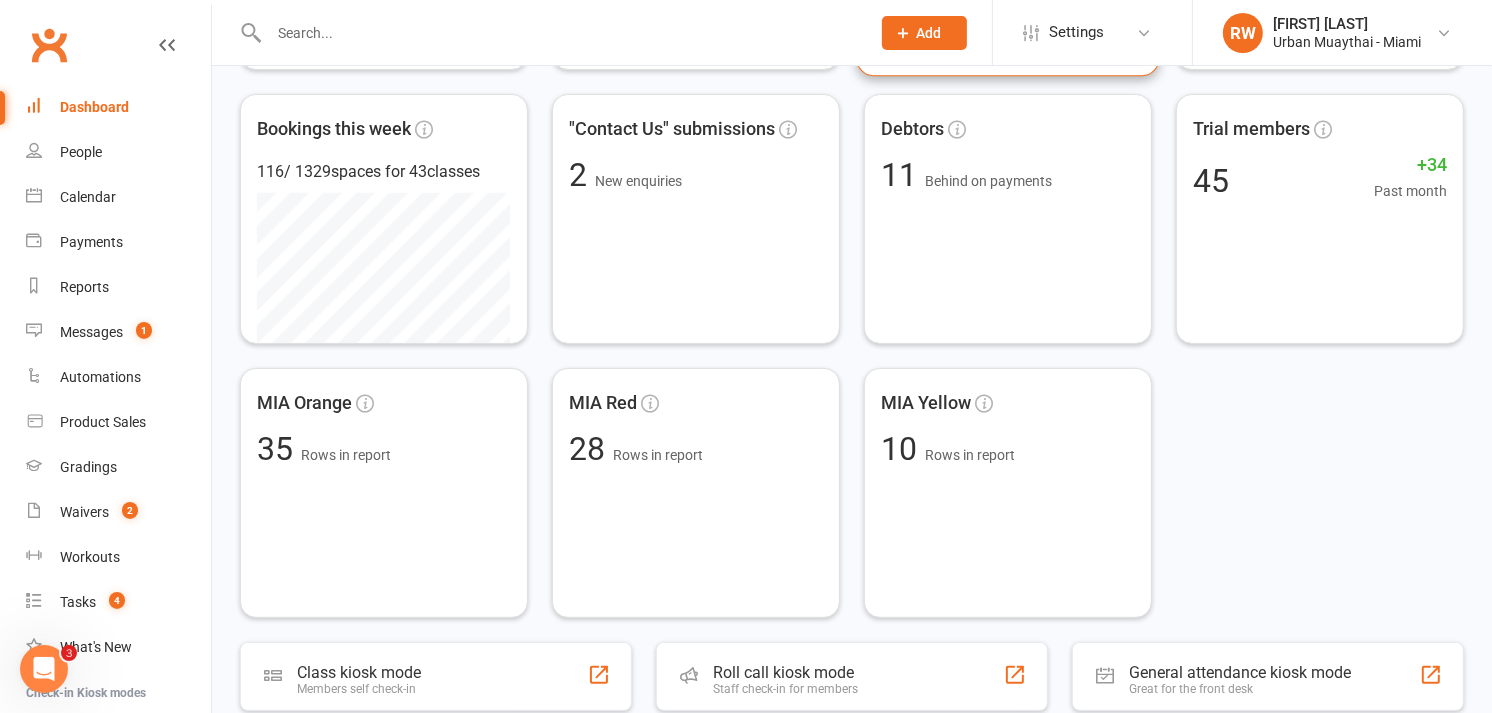 scroll, scrollTop: 347, scrollLeft: 0, axis: vertical 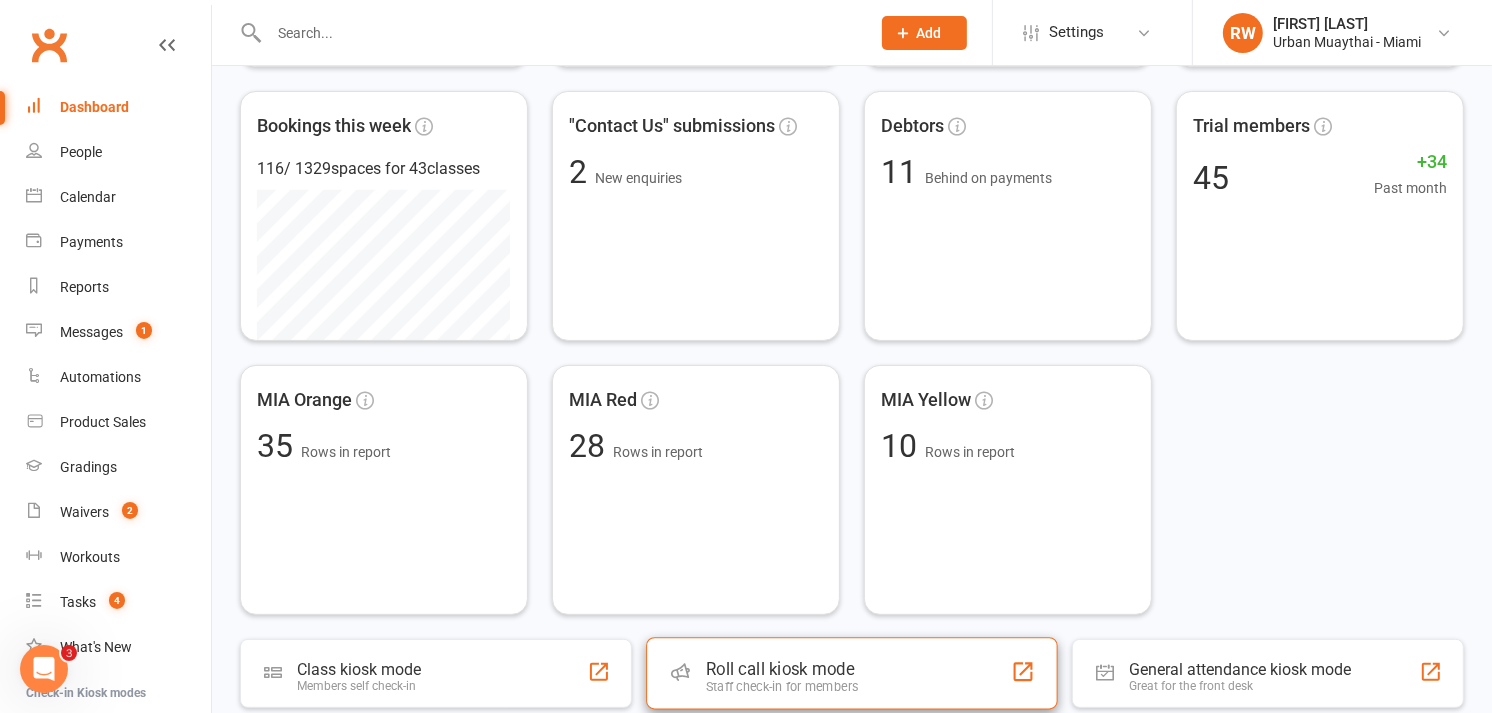 click on "Staff check-in for members" at bounding box center [782, 686] 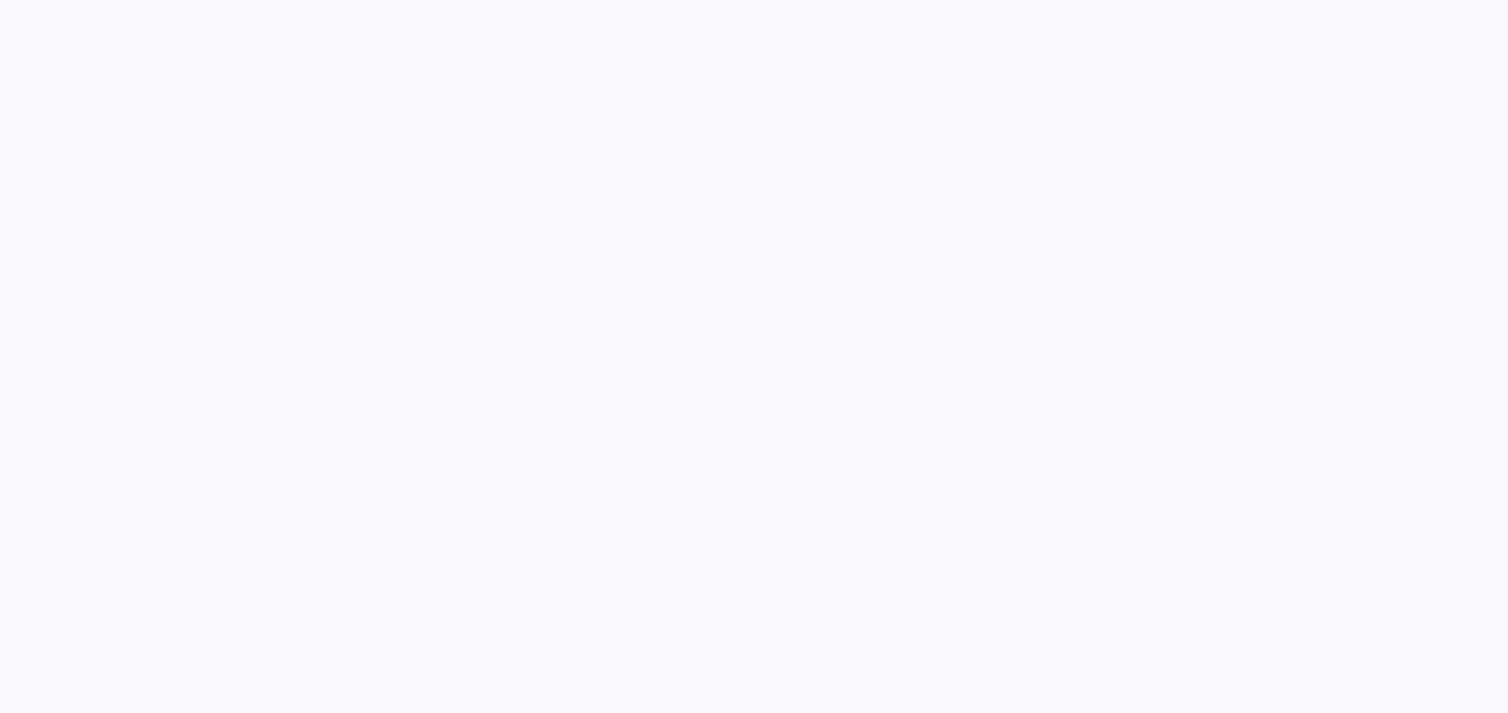 scroll, scrollTop: 0, scrollLeft: 0, axis: both 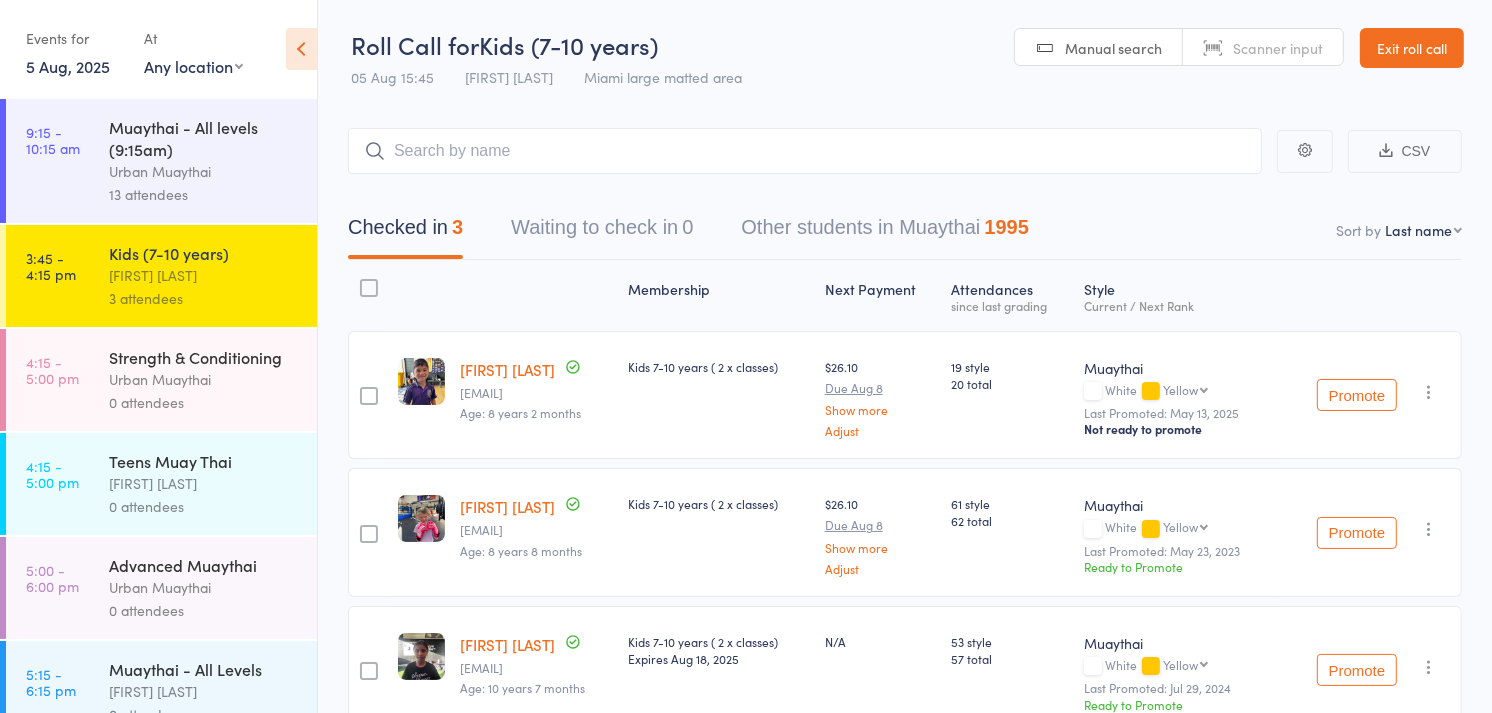 click on "[FIRST] [LAST]" at bounding box center [204, 483] 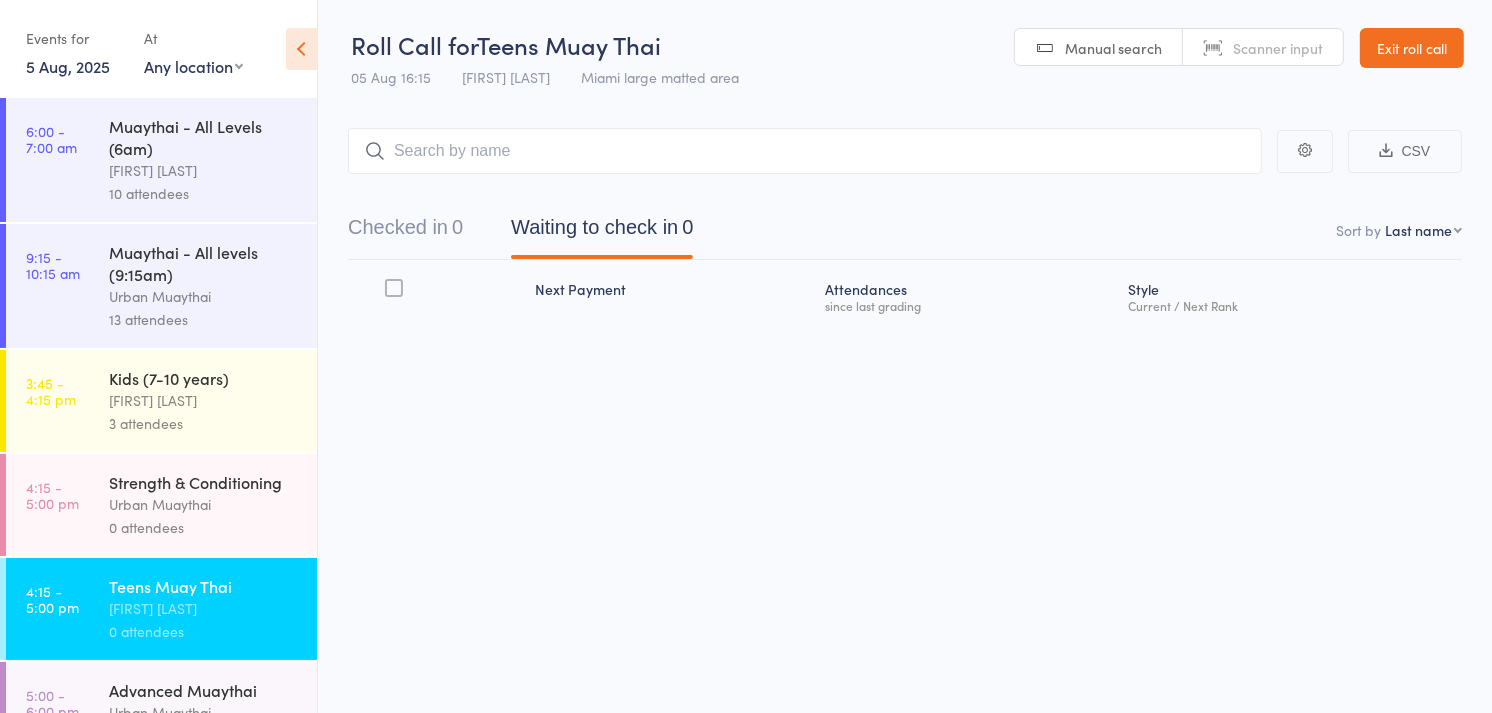 click on "Scanner input" at bounding box center (1278, 48) 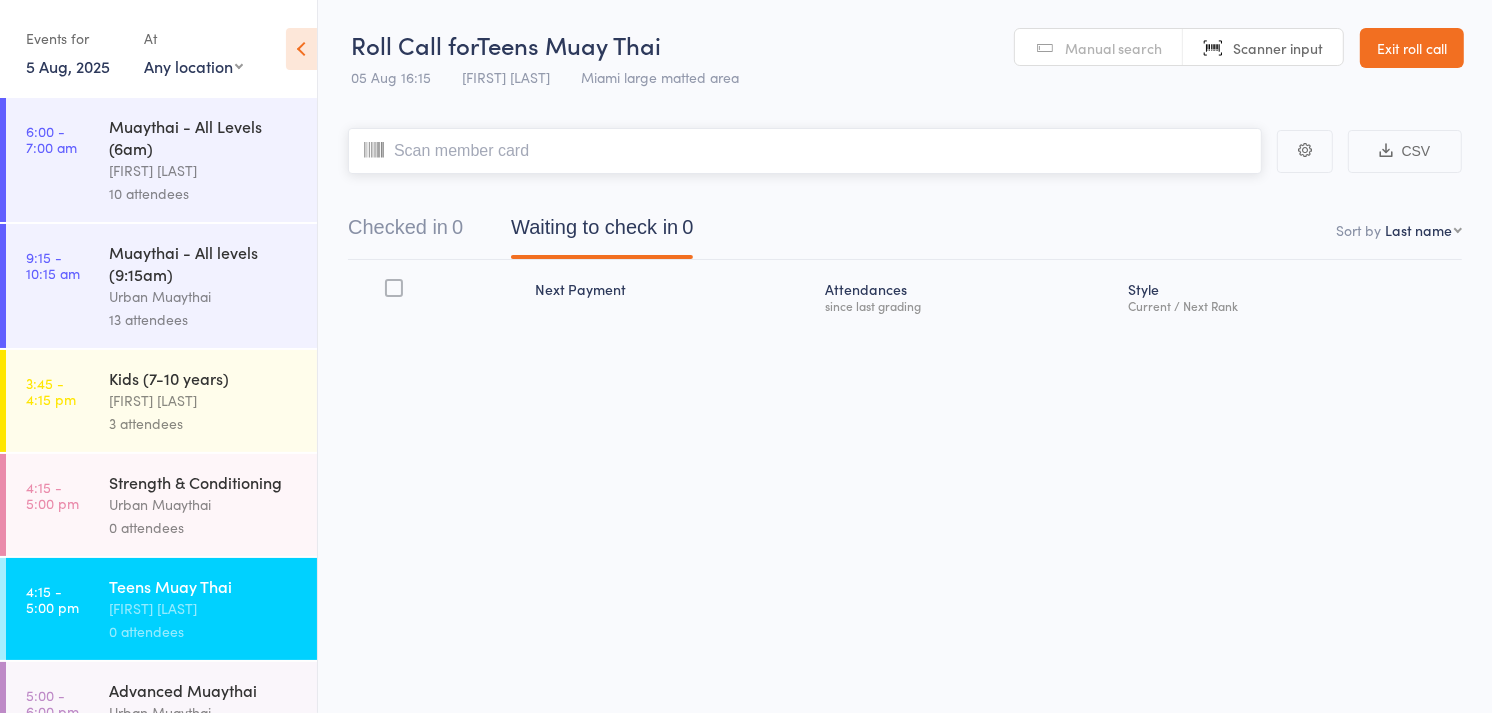 click at bounding box center [805, 151] 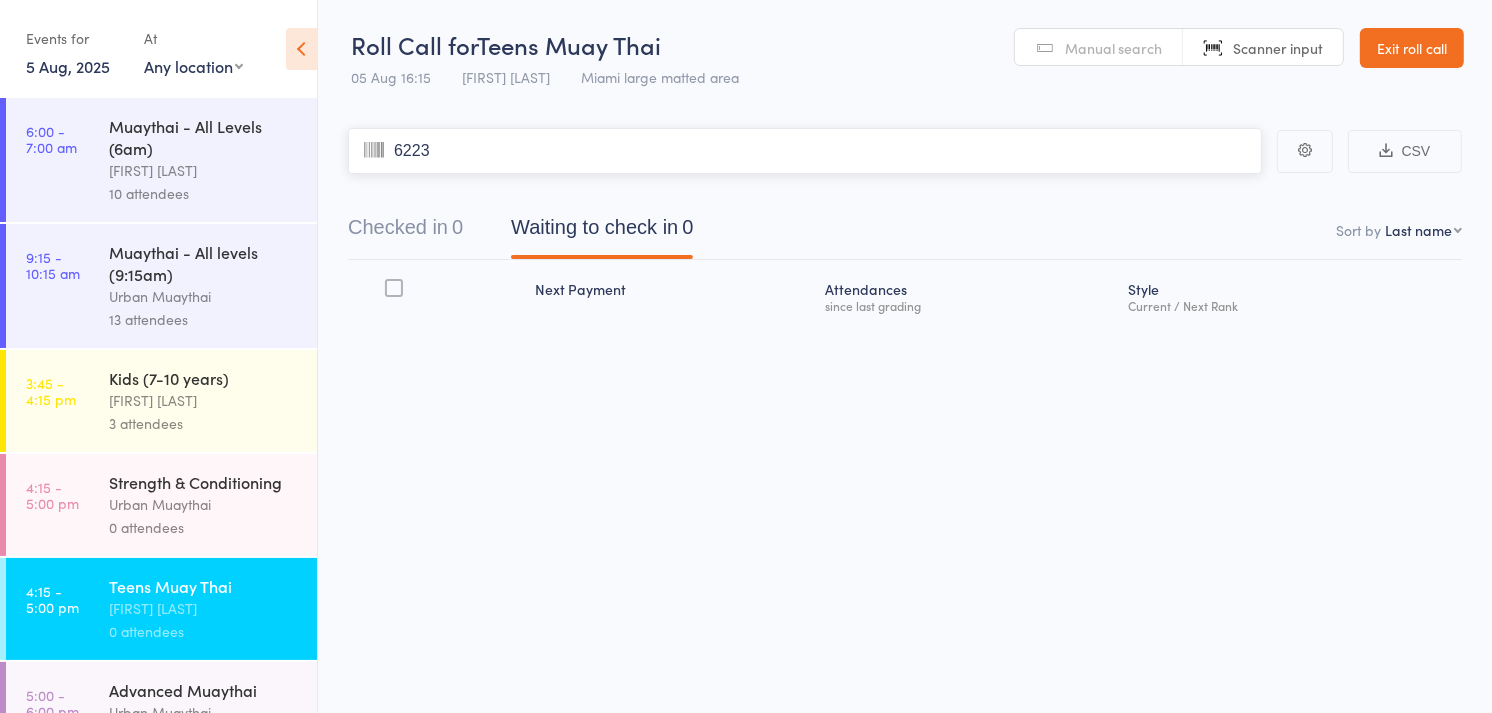 type on "6223" 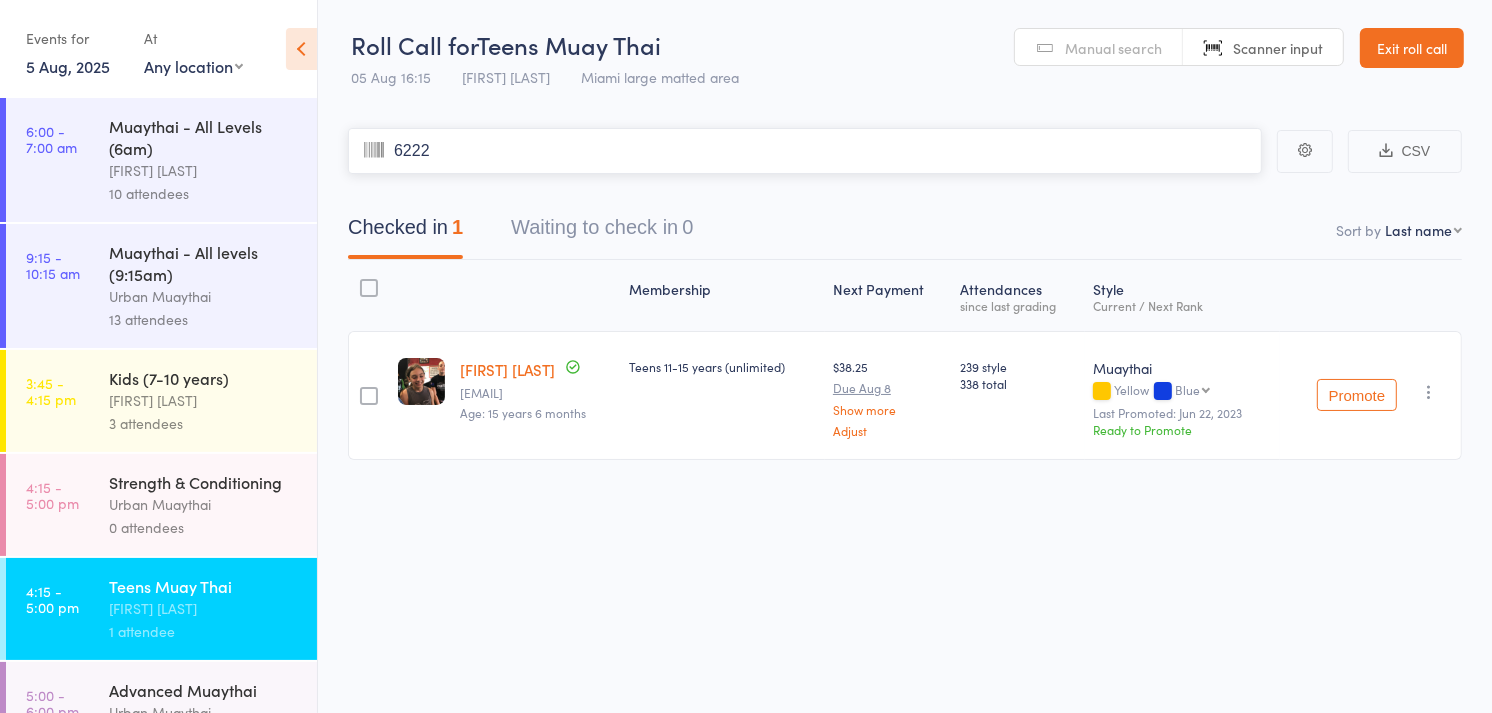 type on "6222" 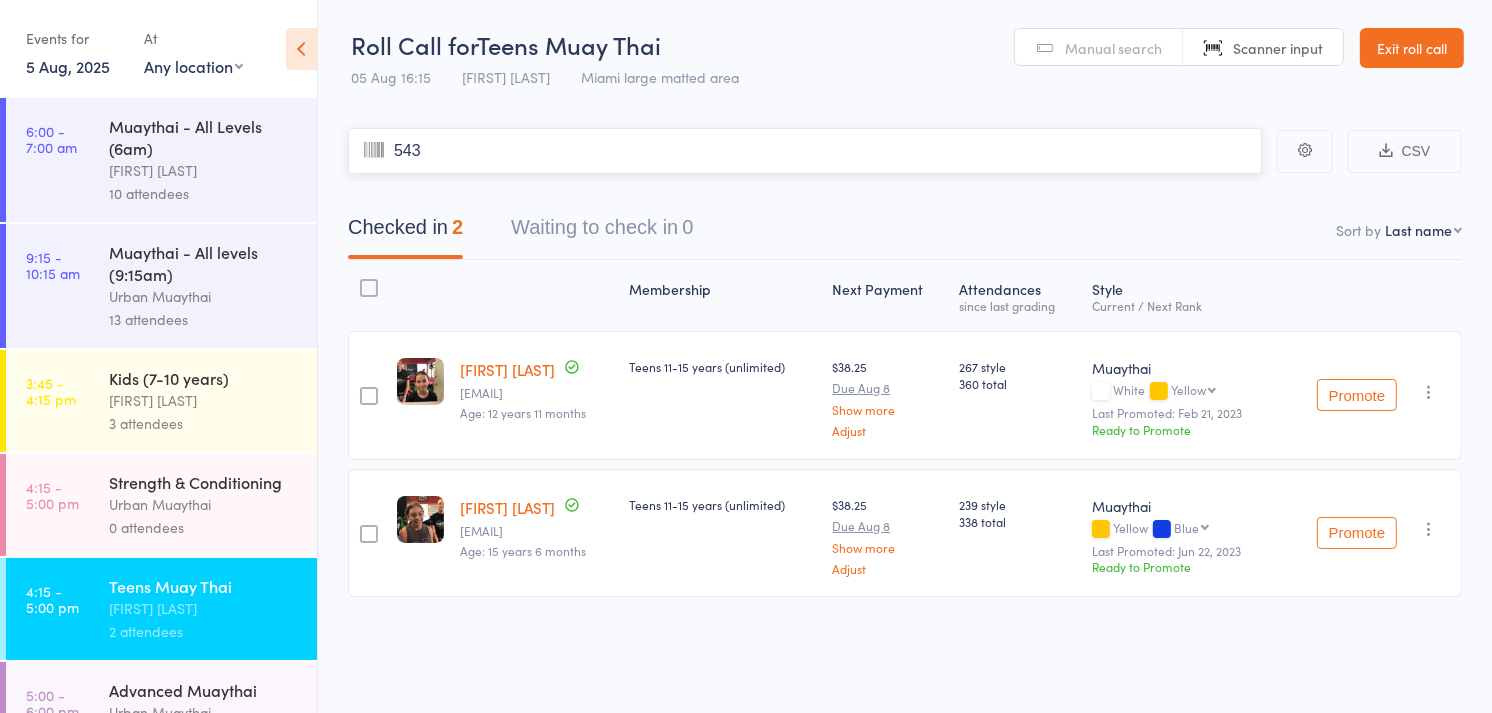 type on "5438" 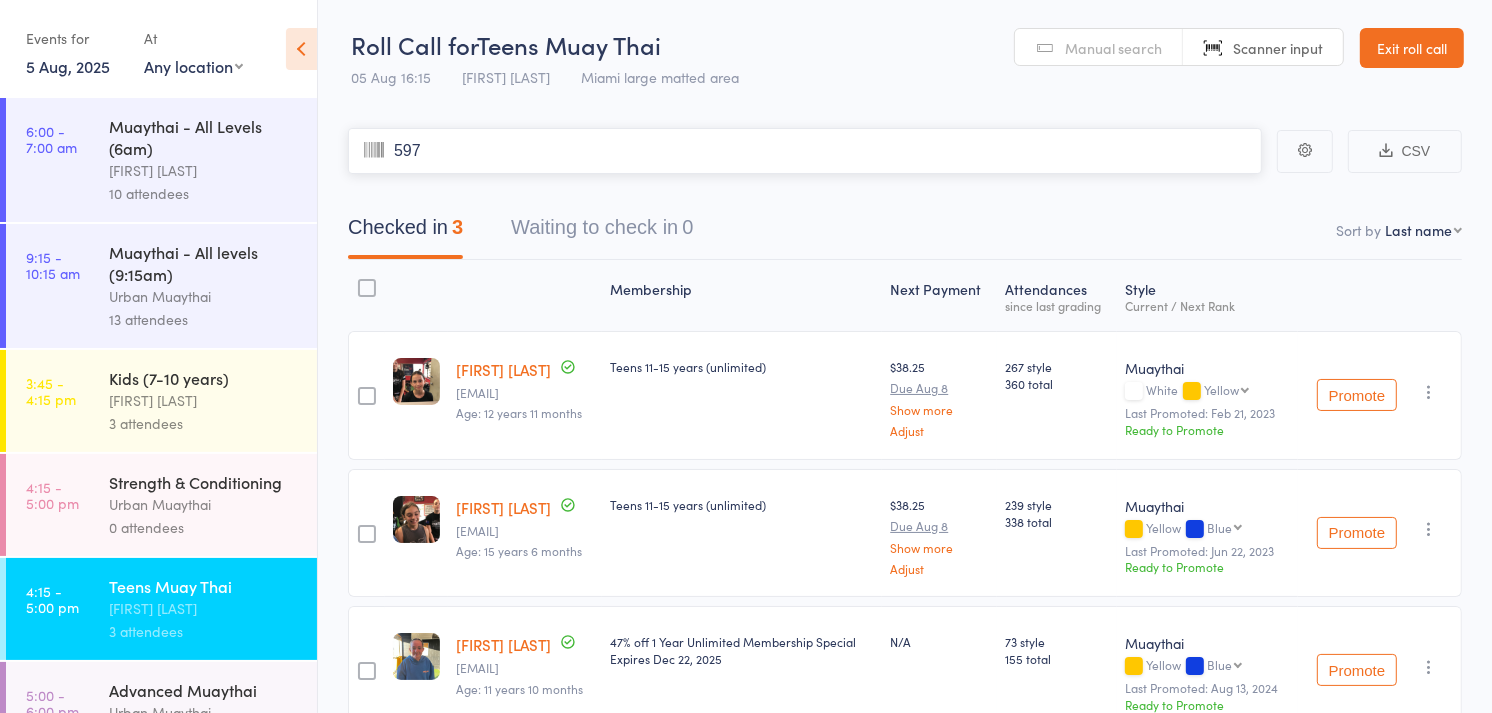 type on "5979" 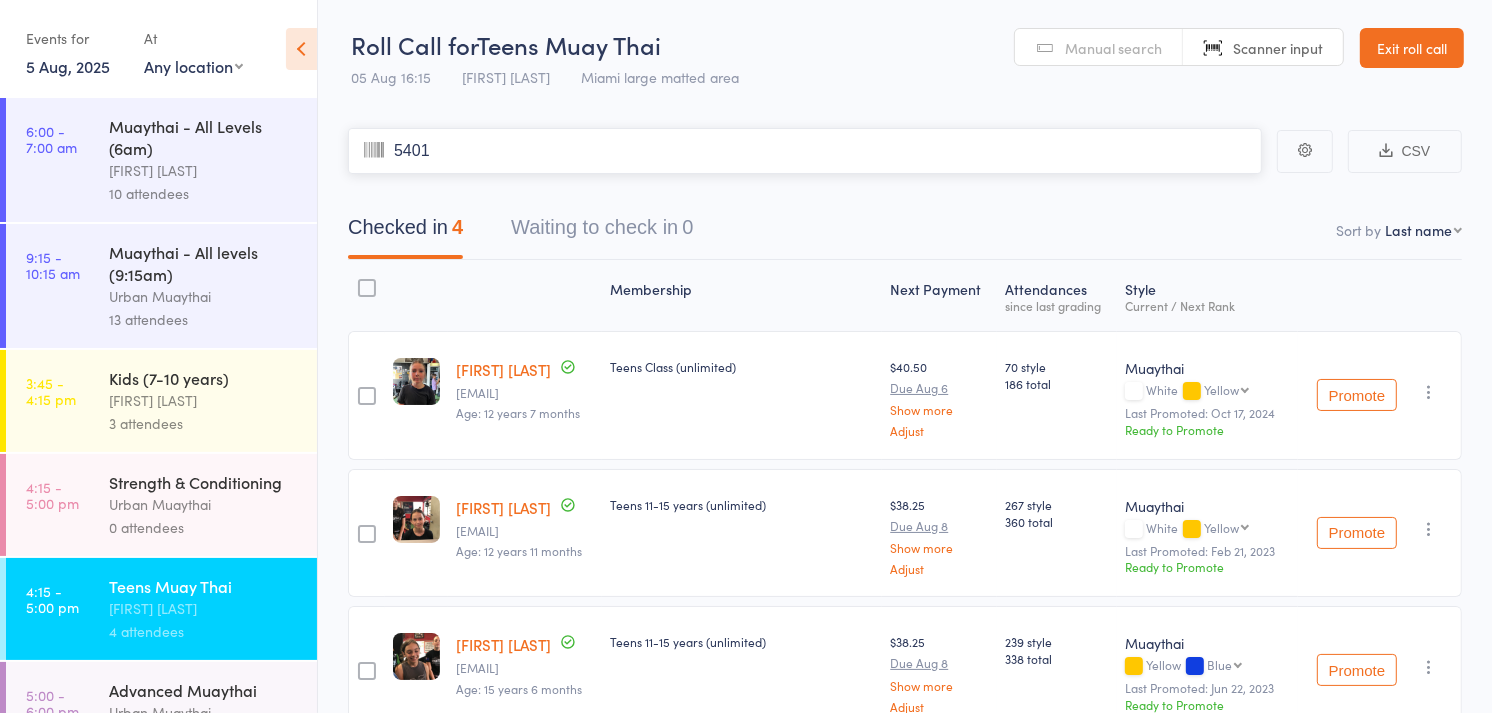 type on "5401" 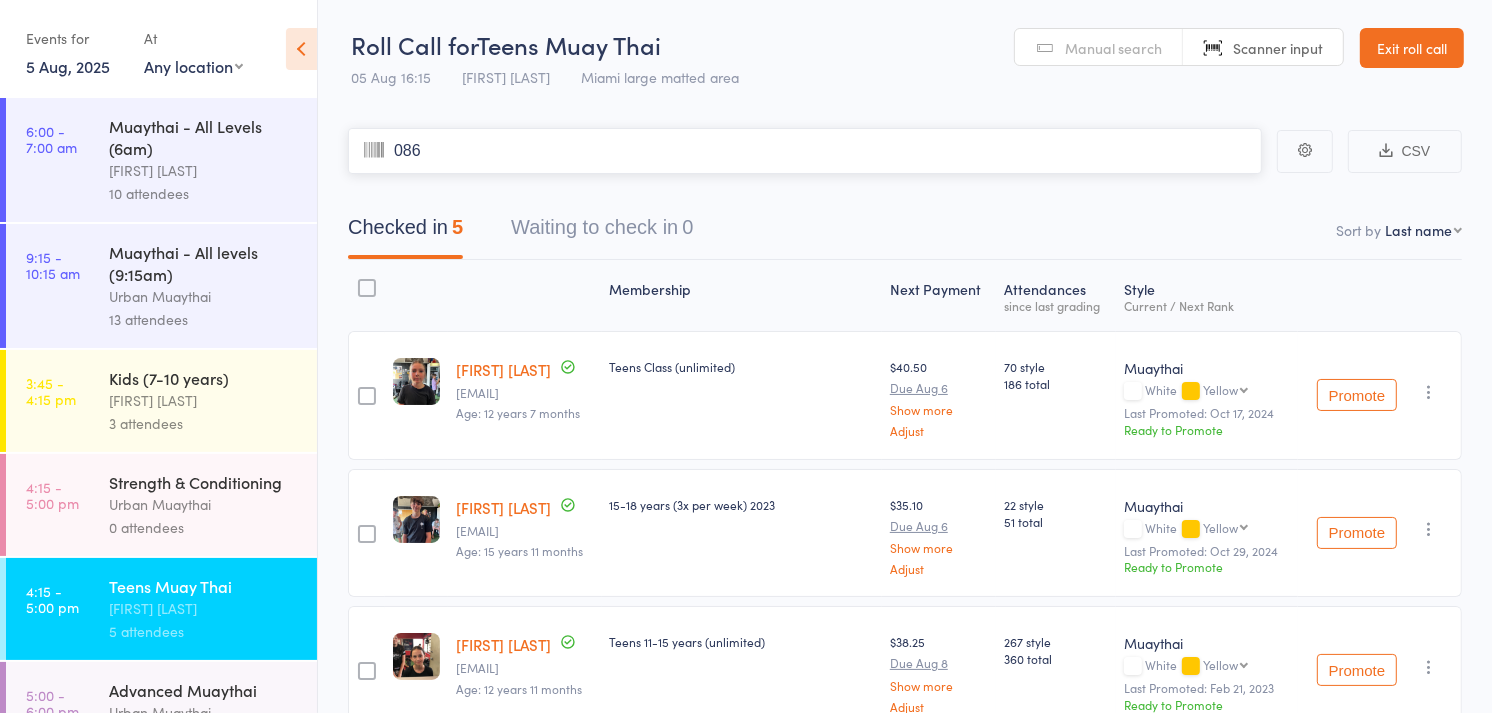 type on "0862" 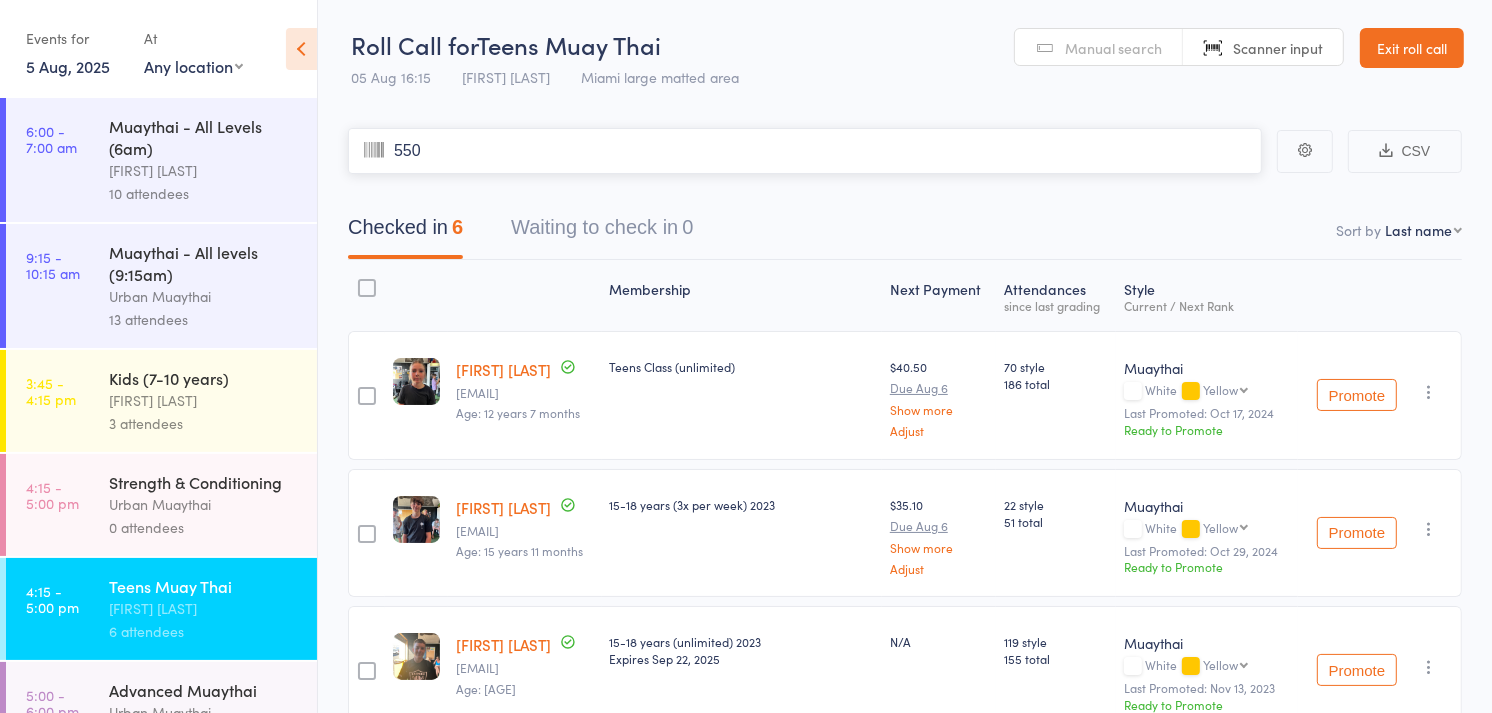 type on "5505" 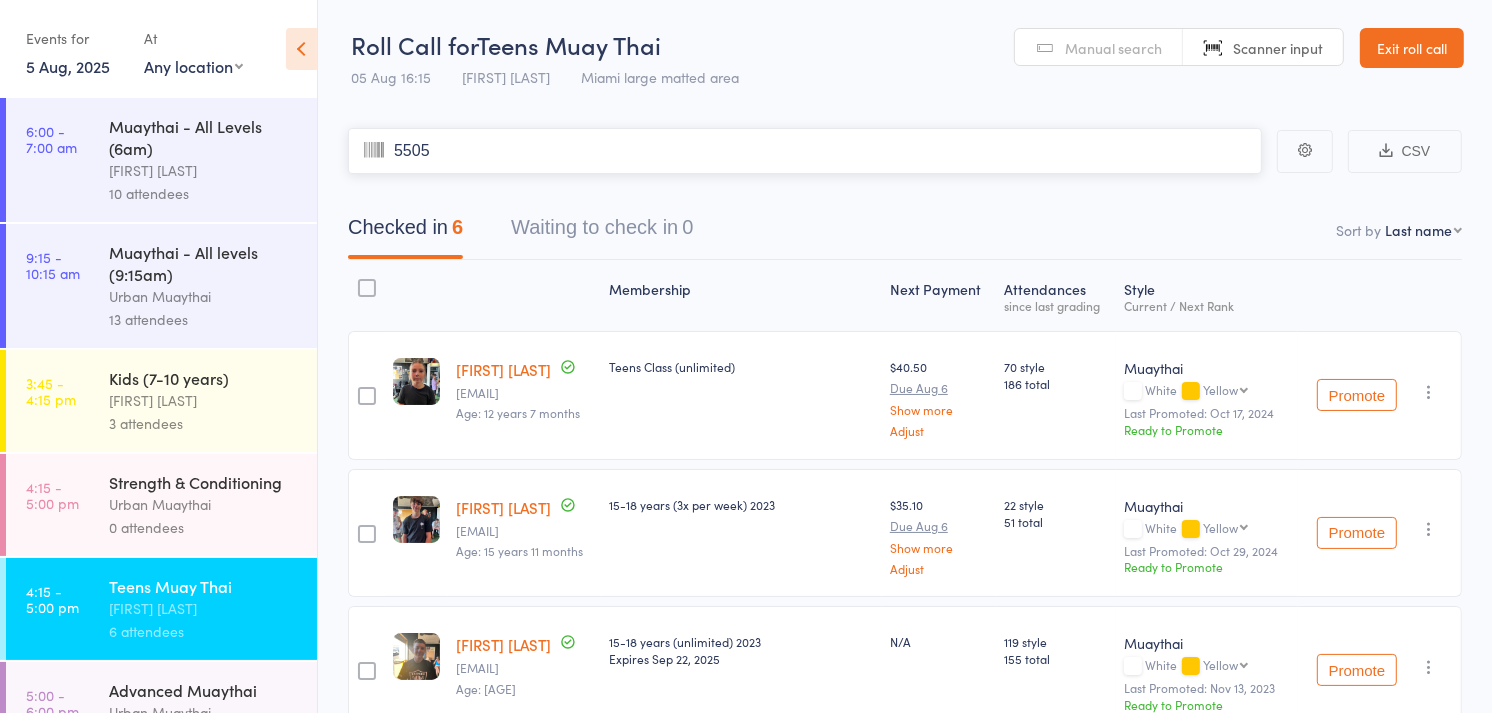 type 